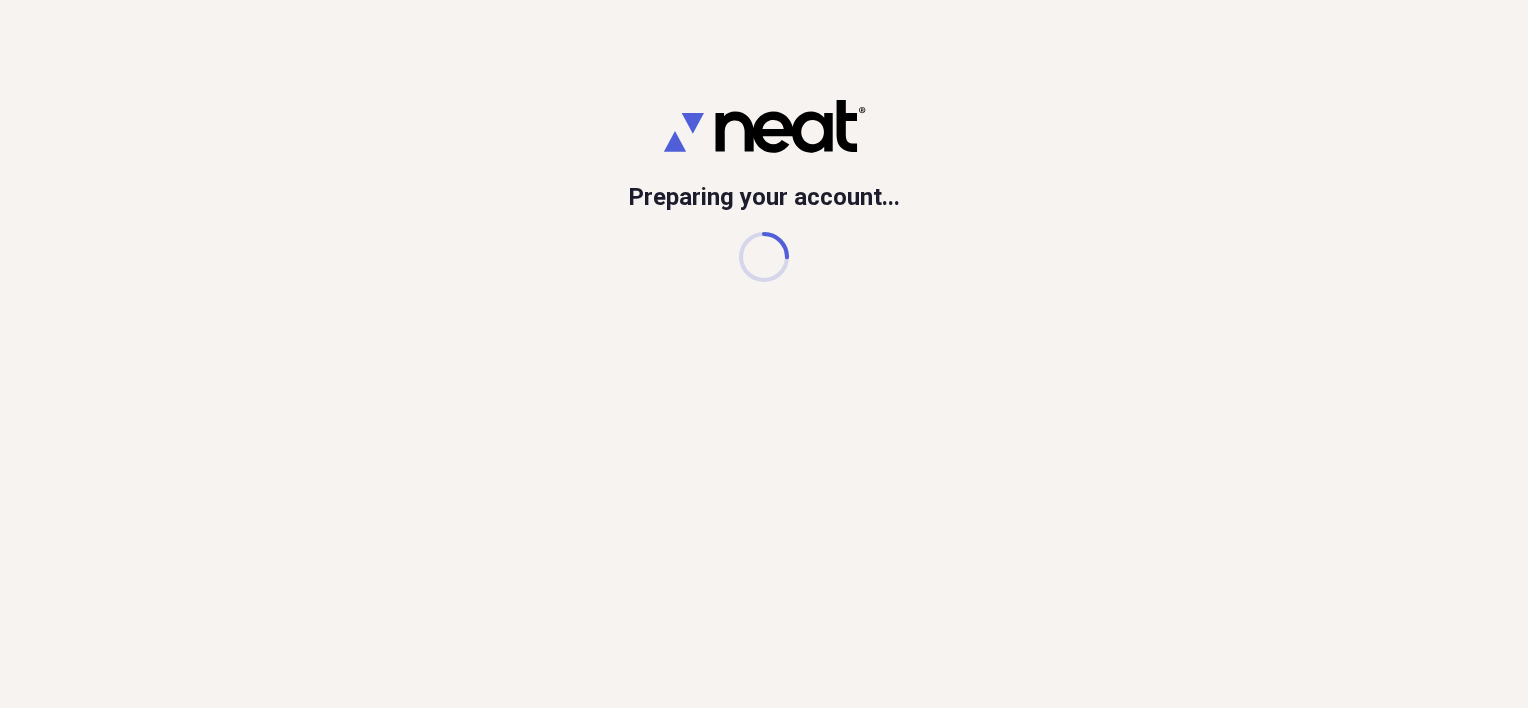 scroll, scrollTop: 0, scrollLeft: 0, axis: both 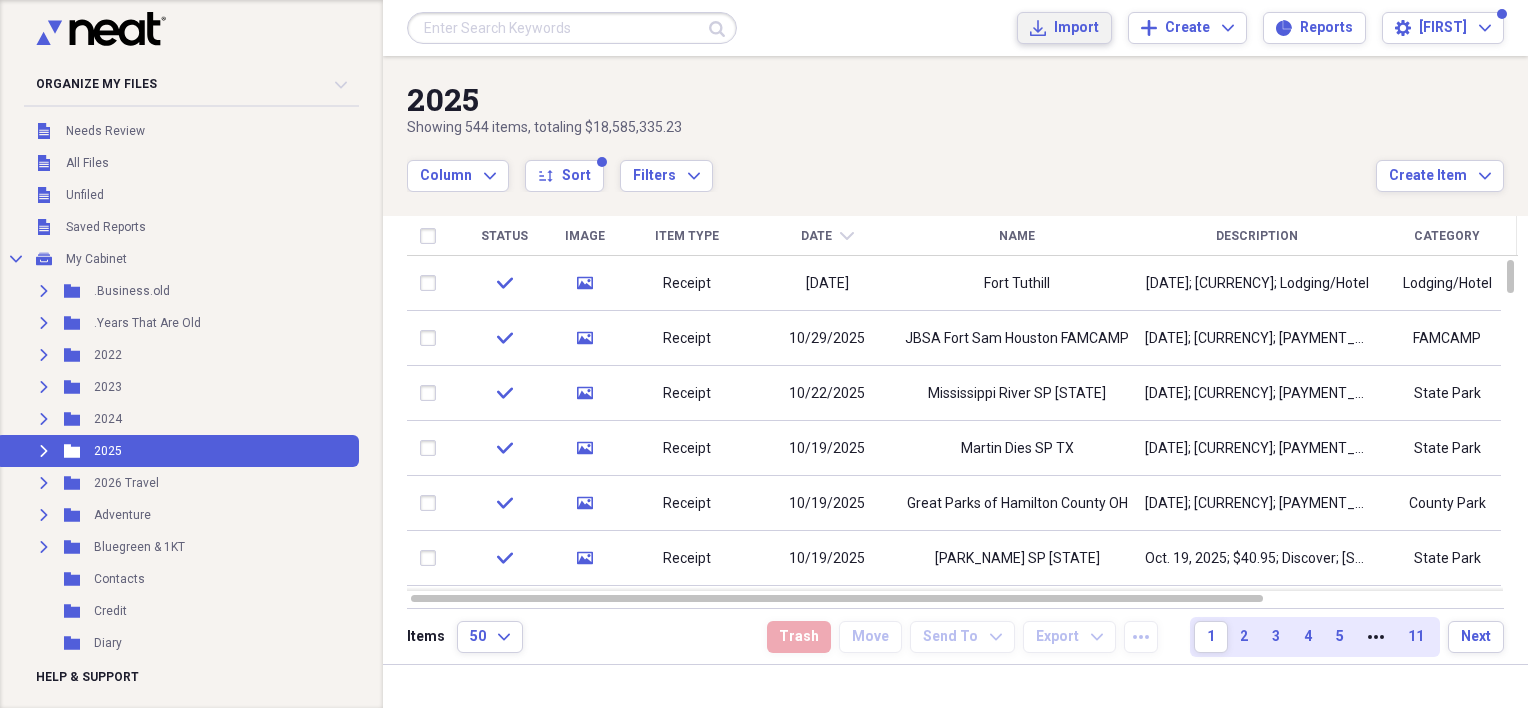 click on "Import" at bounding box center (1076, 28) 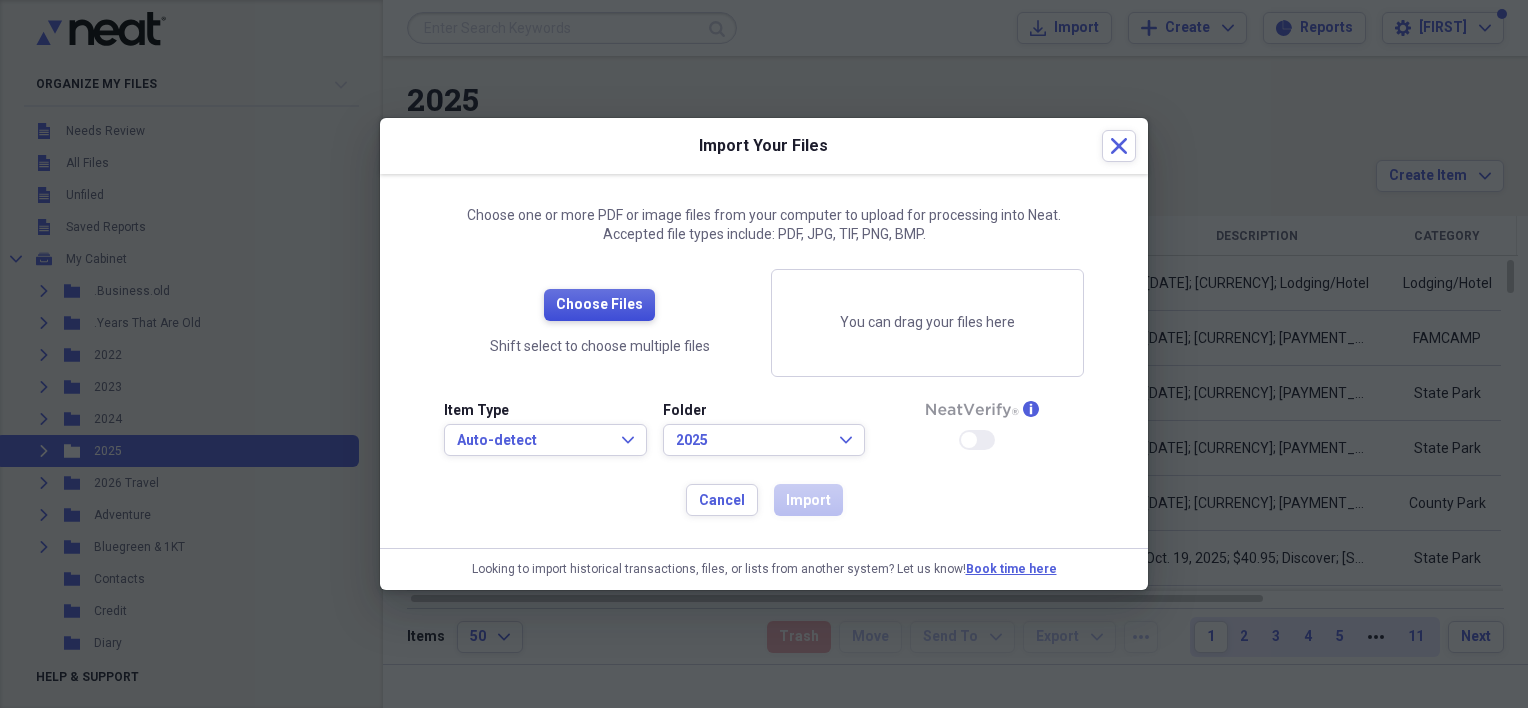 click on "Choose Files" at bounding box center (599, 305) 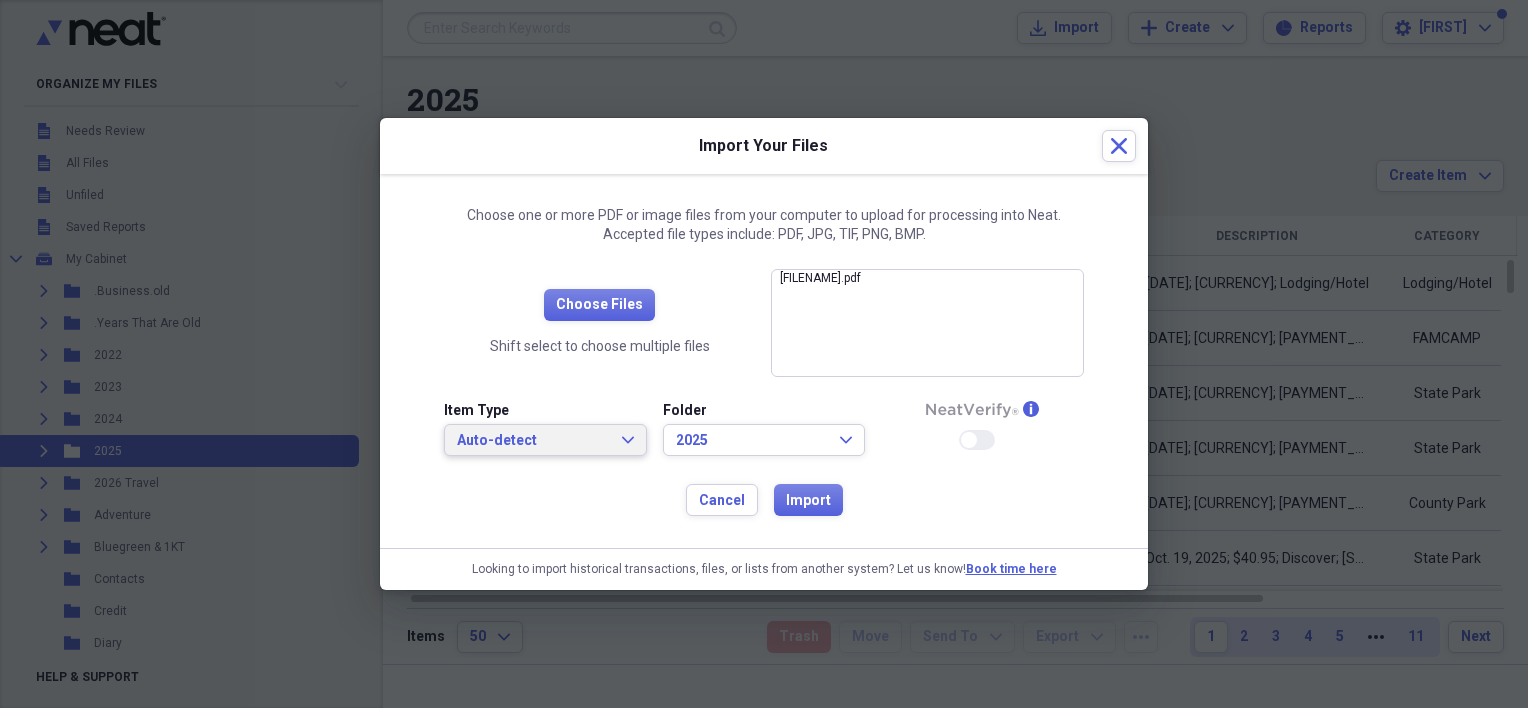 click on "Auto-detect" at bounding box center [533, 441] 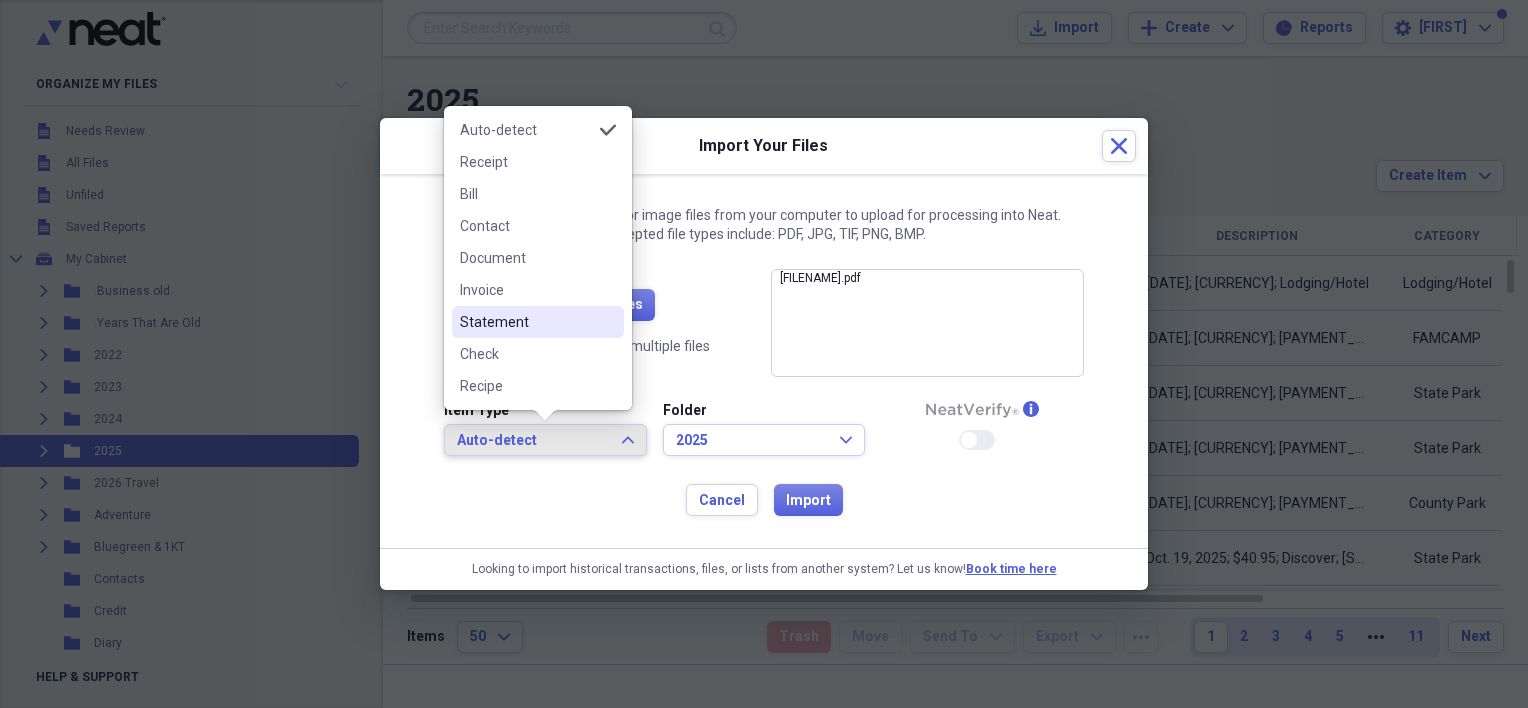 click on "Statement" at bounding box center (526, 322) 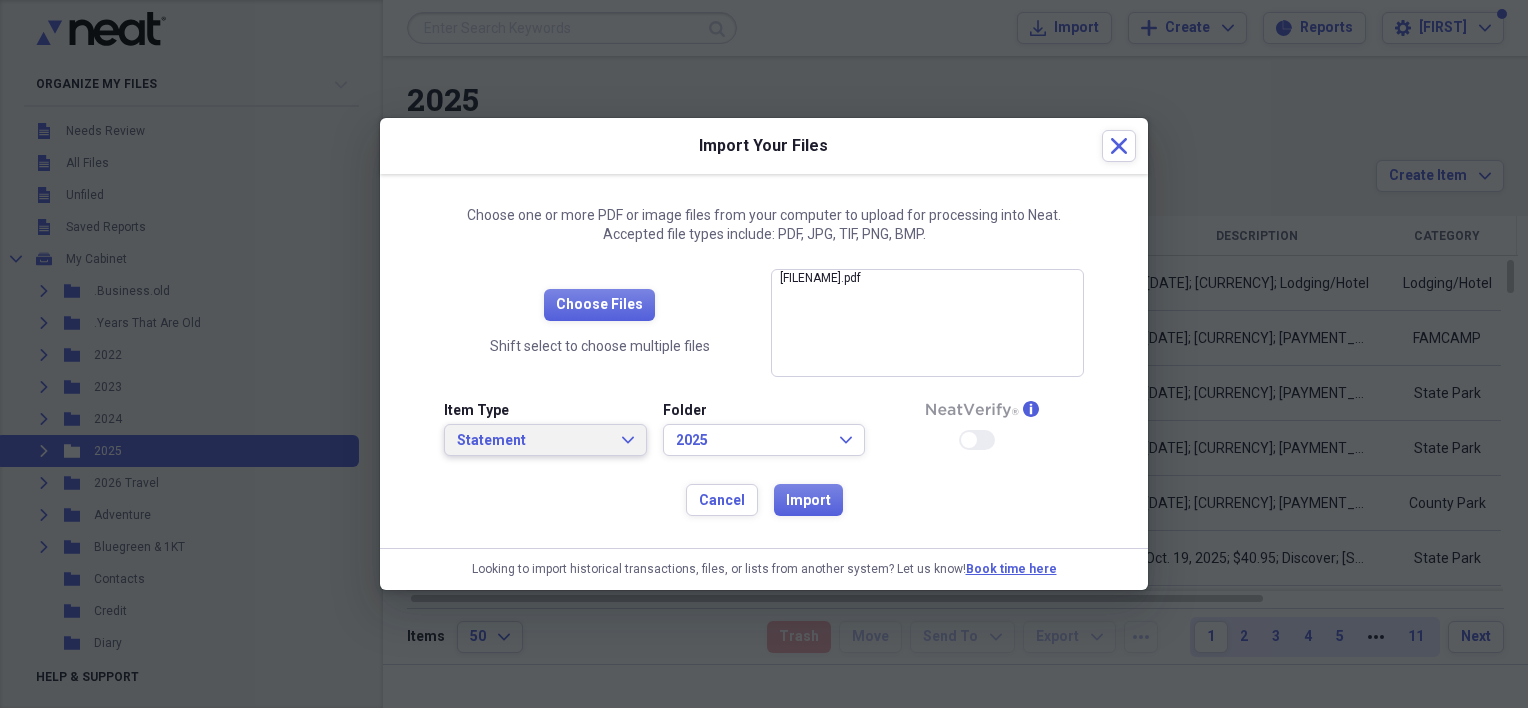 click on "Statement" at bounding box center [533, 441] 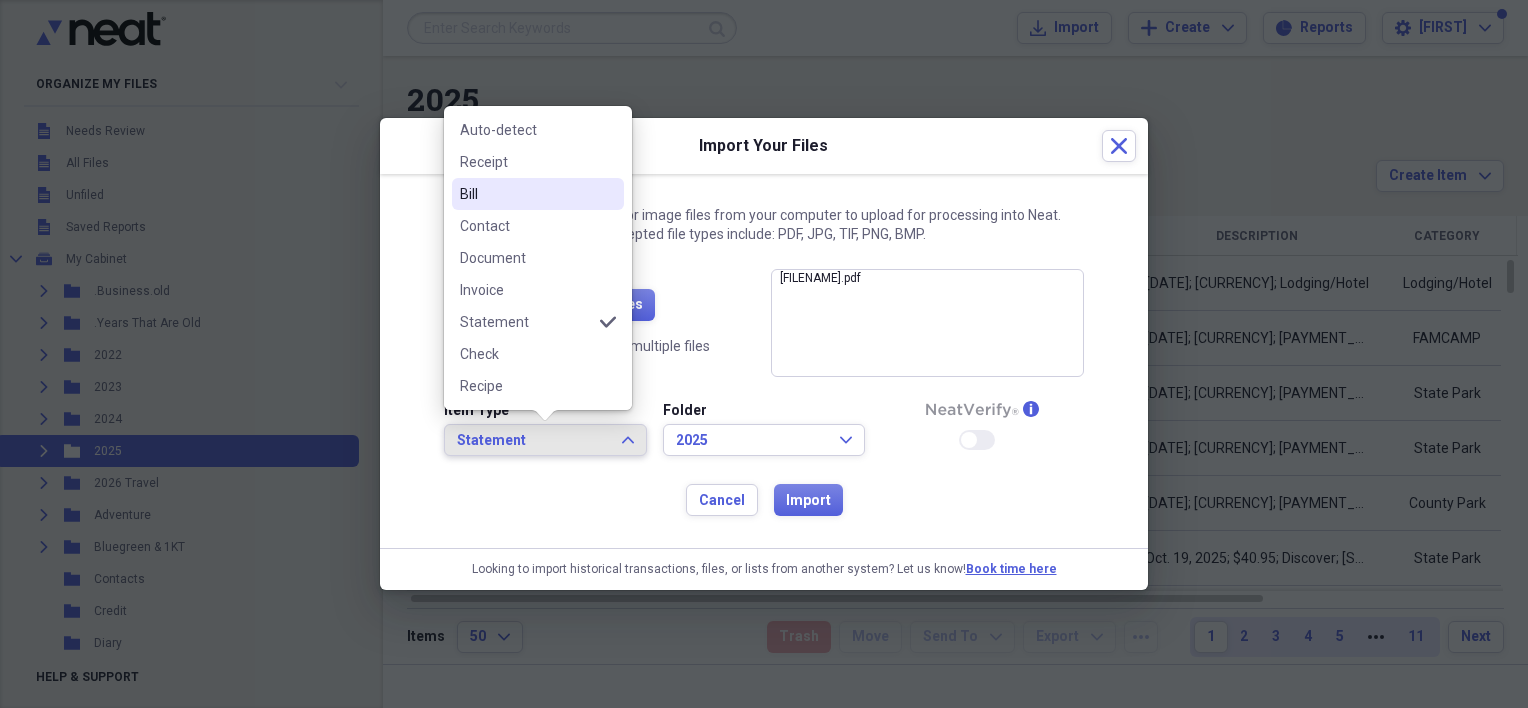 click on "Bill" at bounding box center [526, 194] 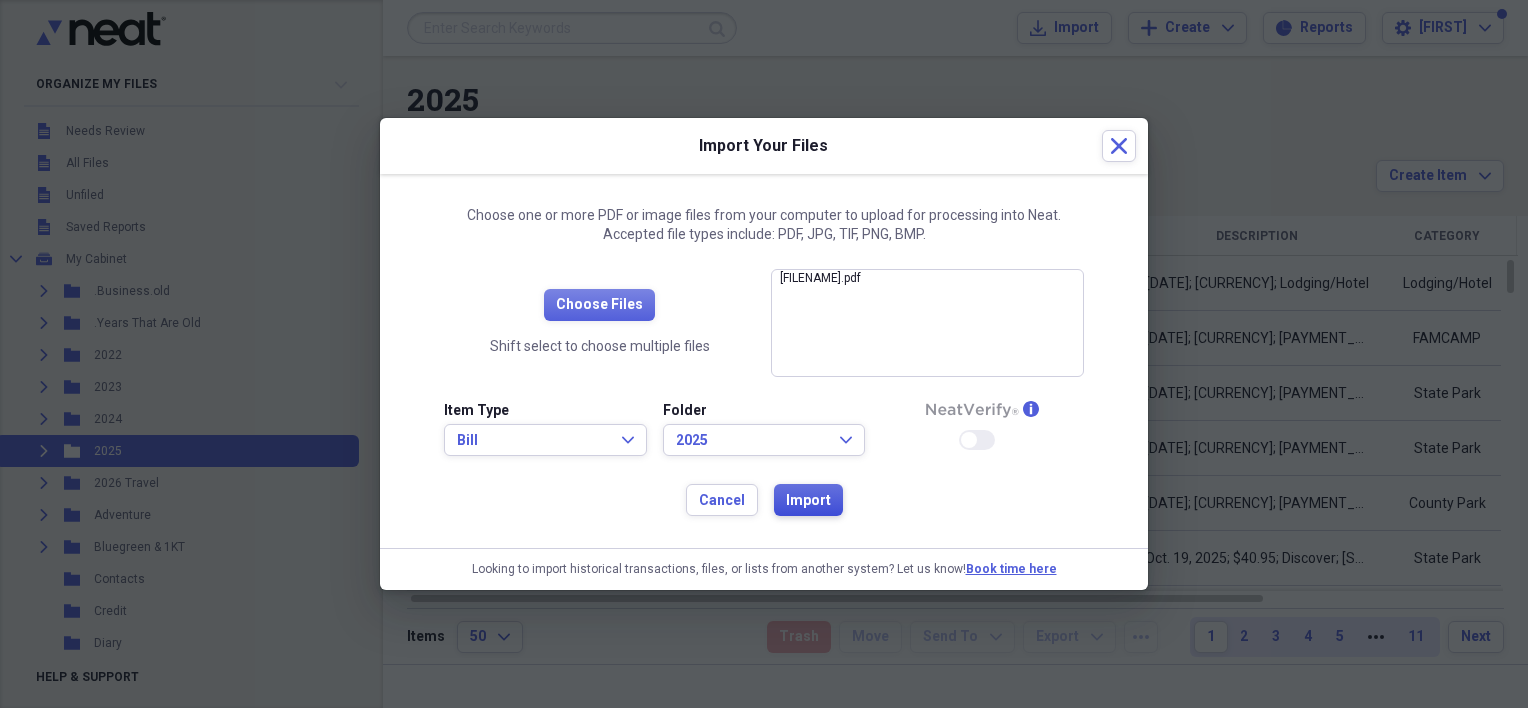 click on "Import" at bounding box center (808, 500) 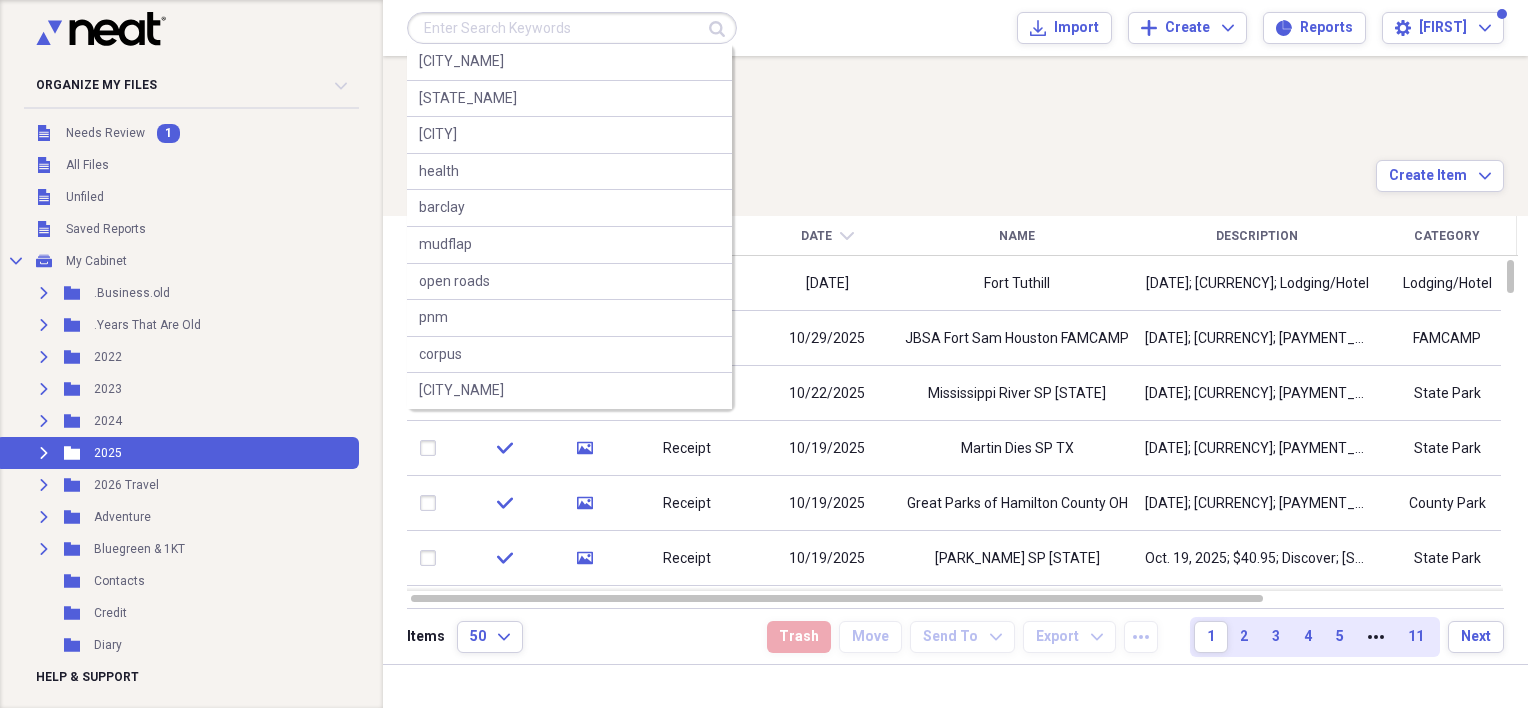 click at bounding box center [572, 28] 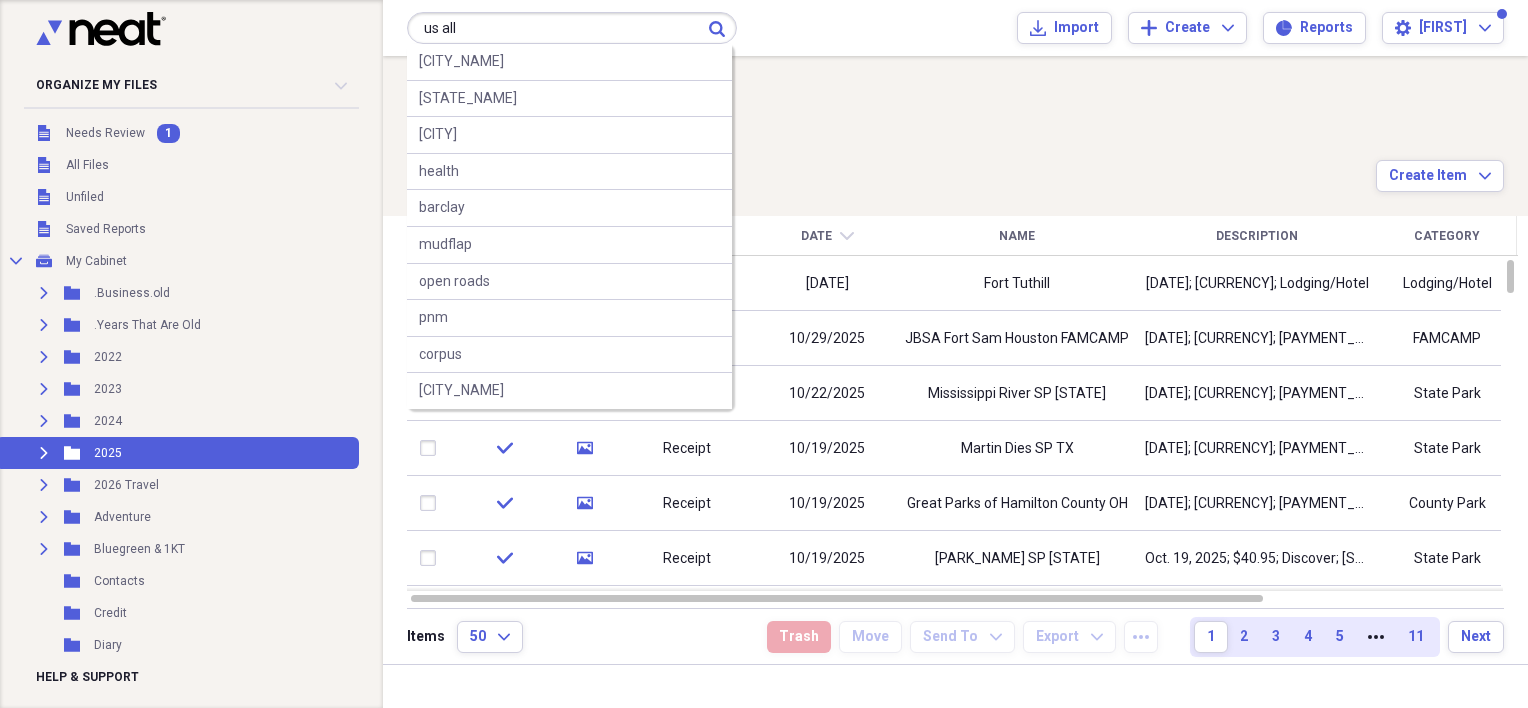 type on "us all" 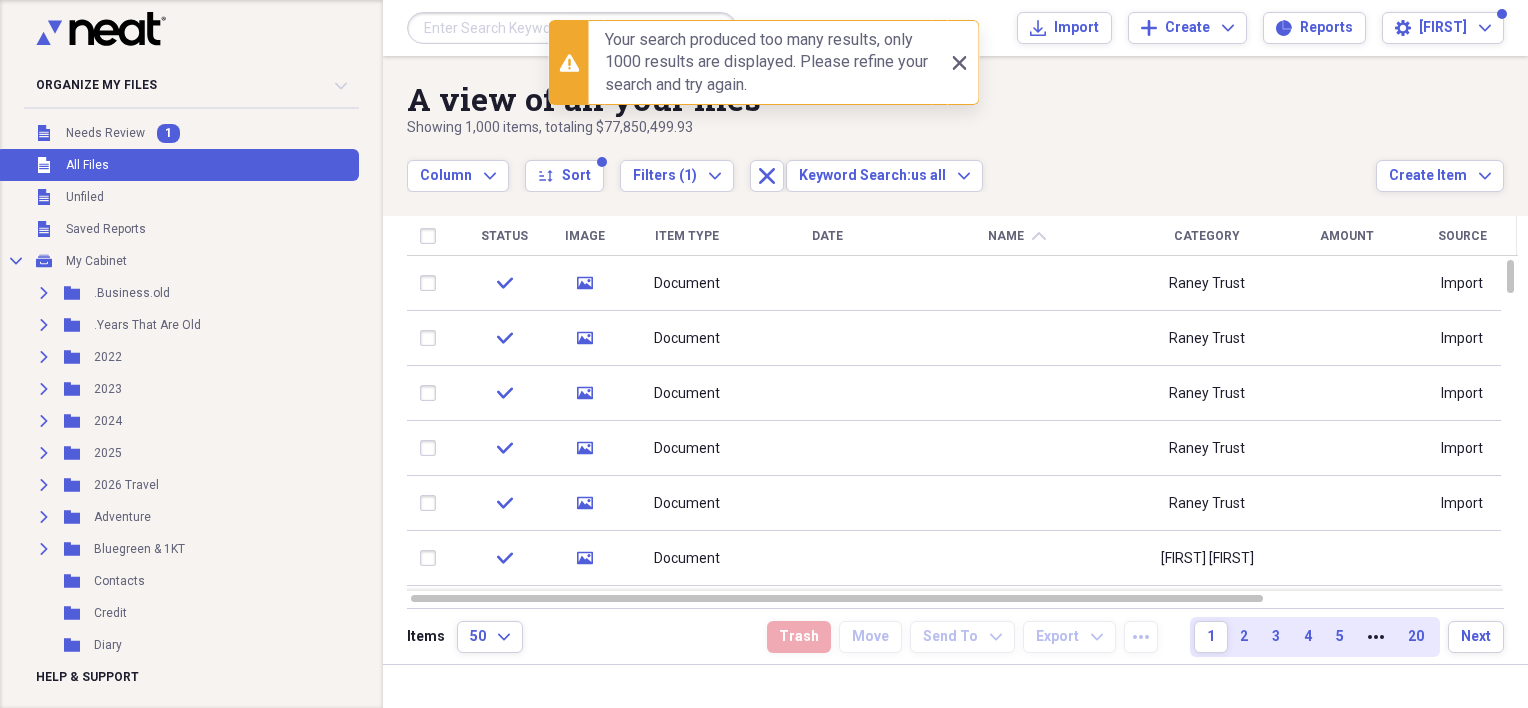 click at bounding box center [572, 28] 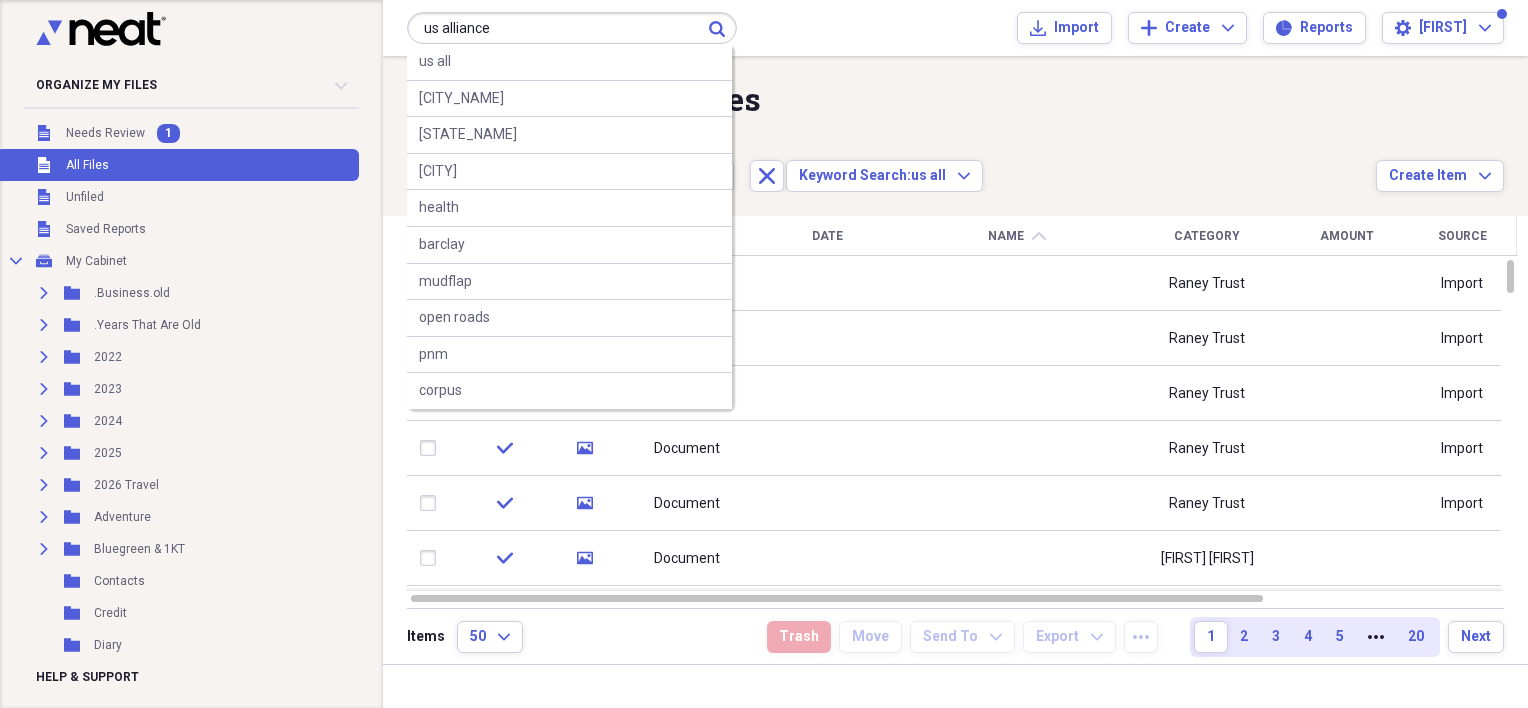 type on "us alliance" 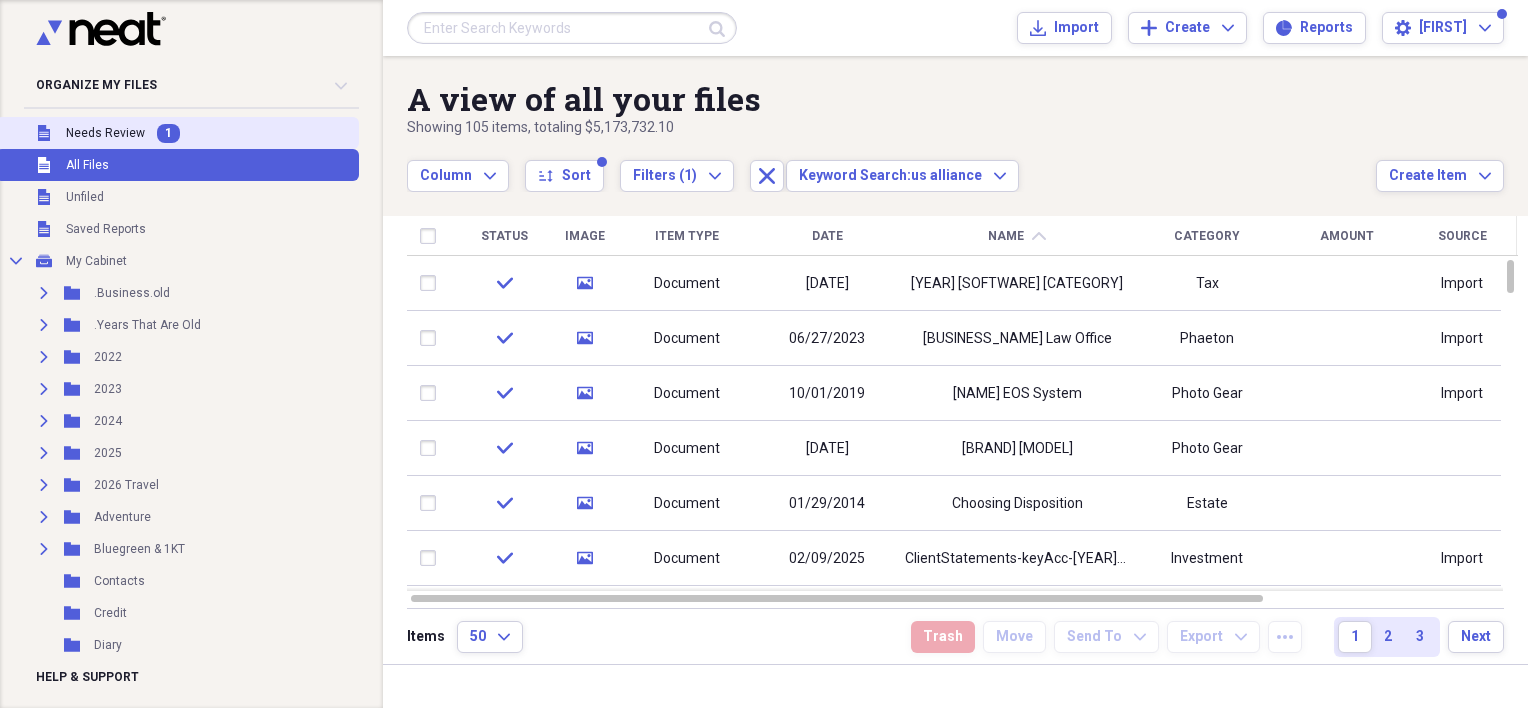 click on "Needs Review" at bounding box center [105, 133] 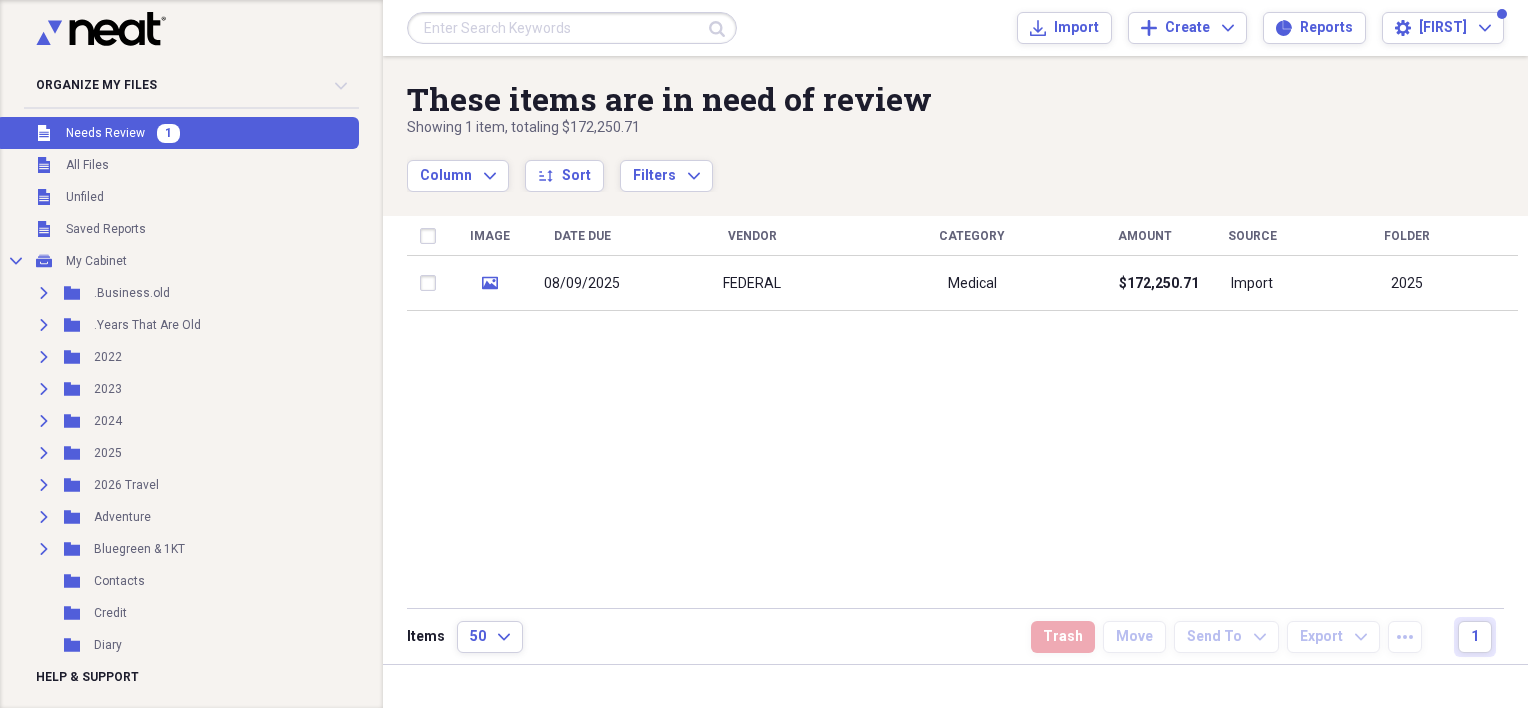 click on "FEDERAL" at bounding box center (752, 283) 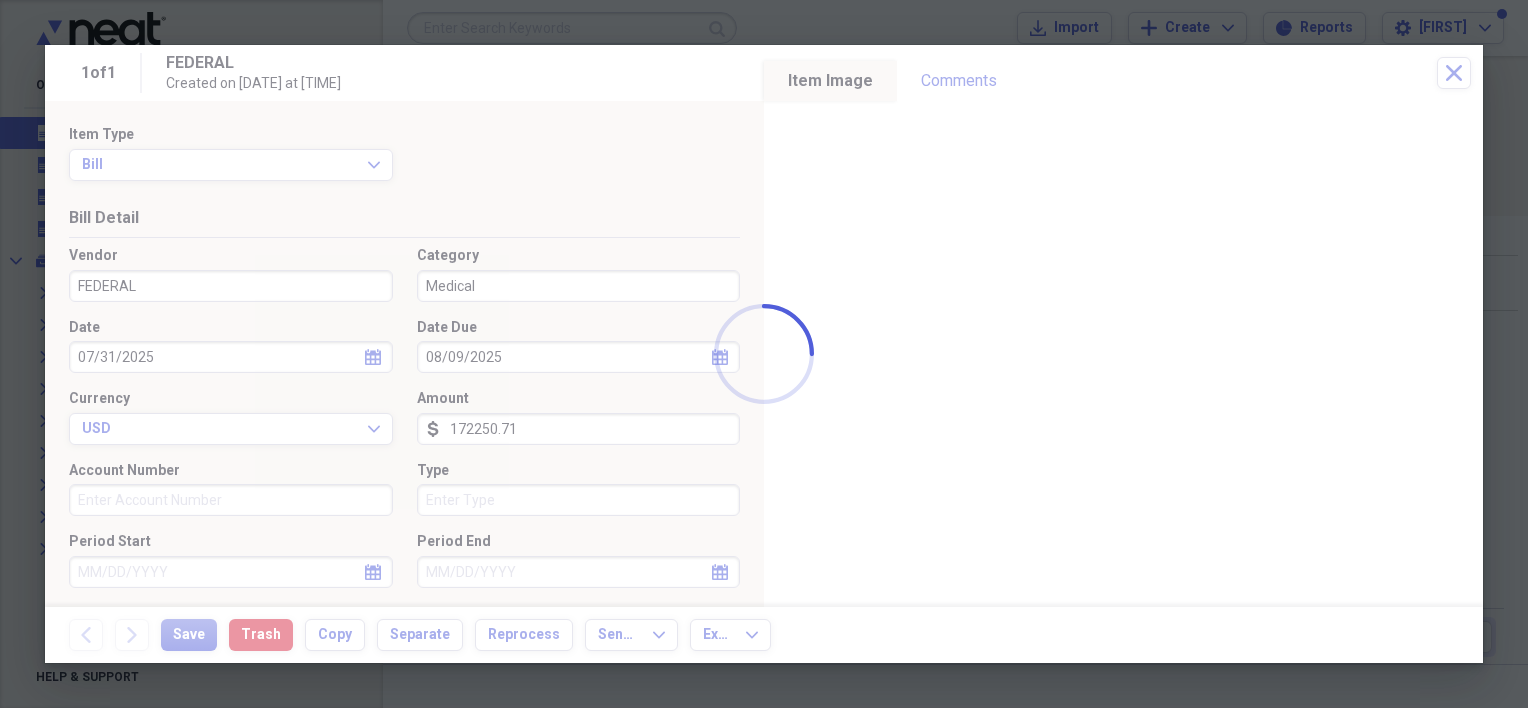 click at bounding box center [764, 354] 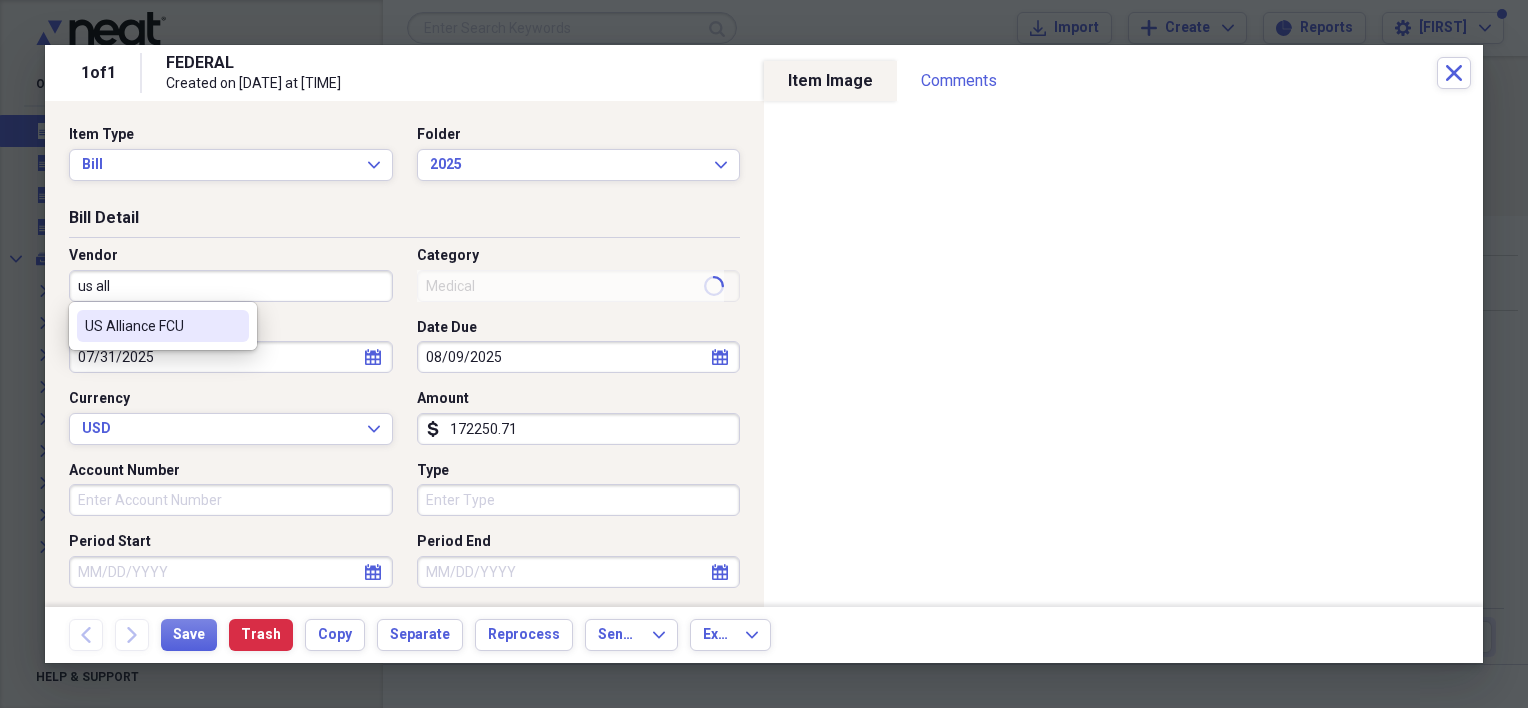 click on "US Alliance FCU" at bounding box center (151, 326) 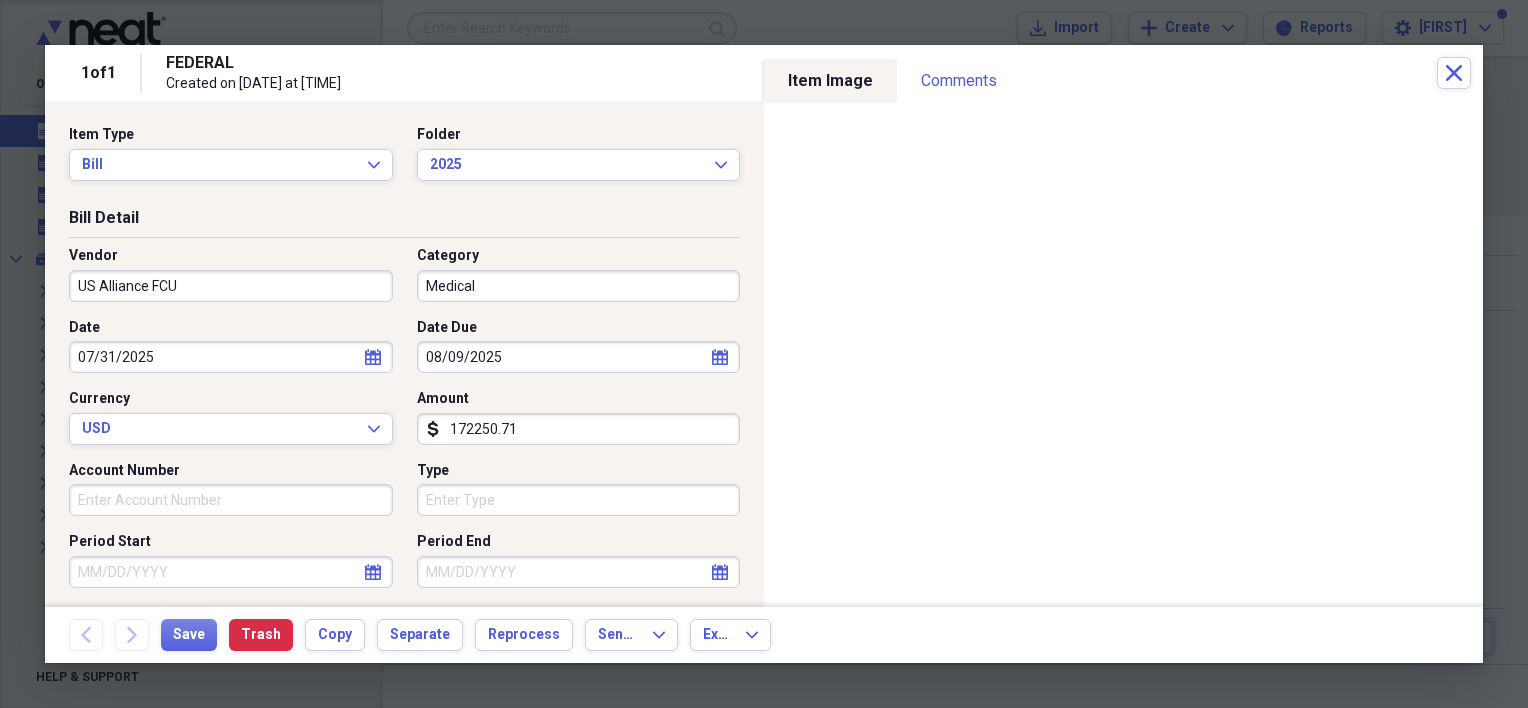 scroll, scrollTop: 100, scrollLeft: 0, axis: vertical 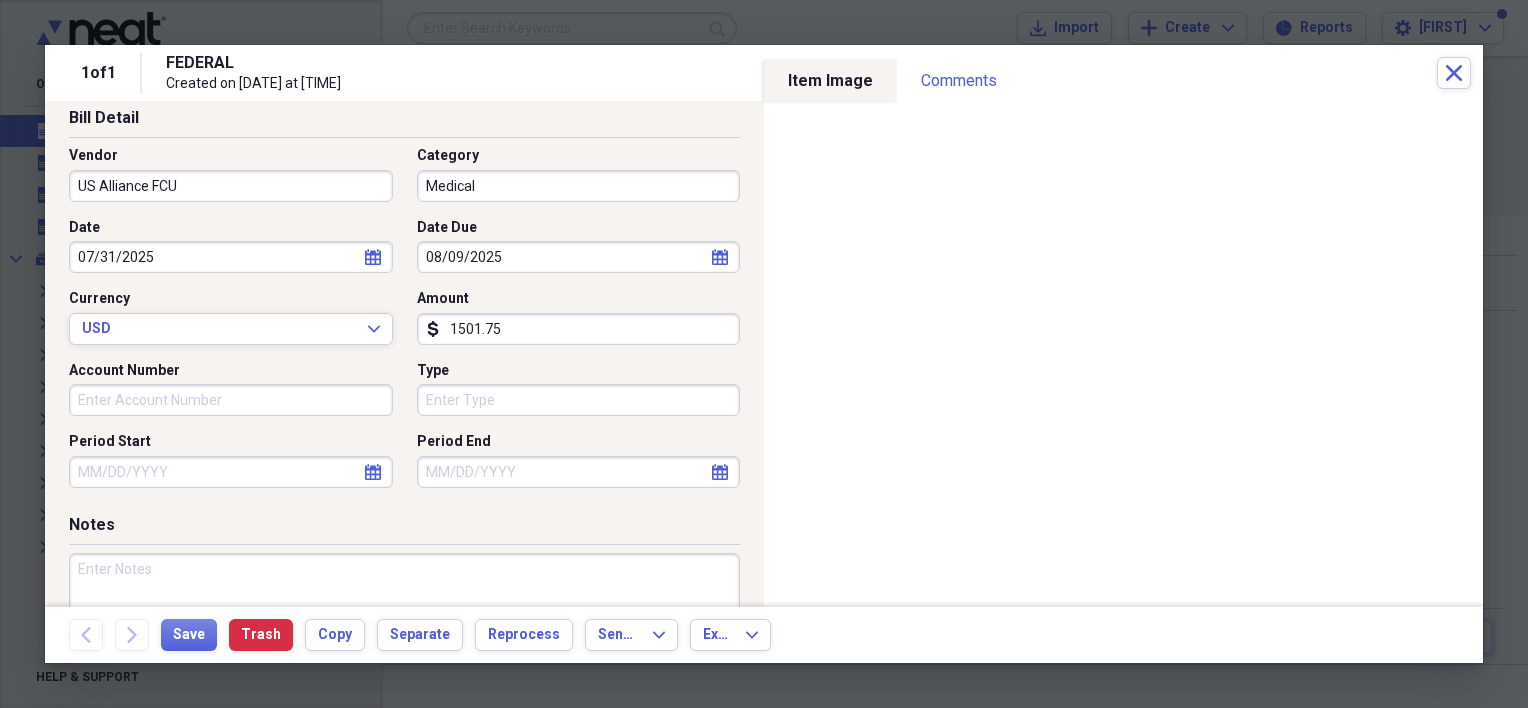 type on "1501.75" 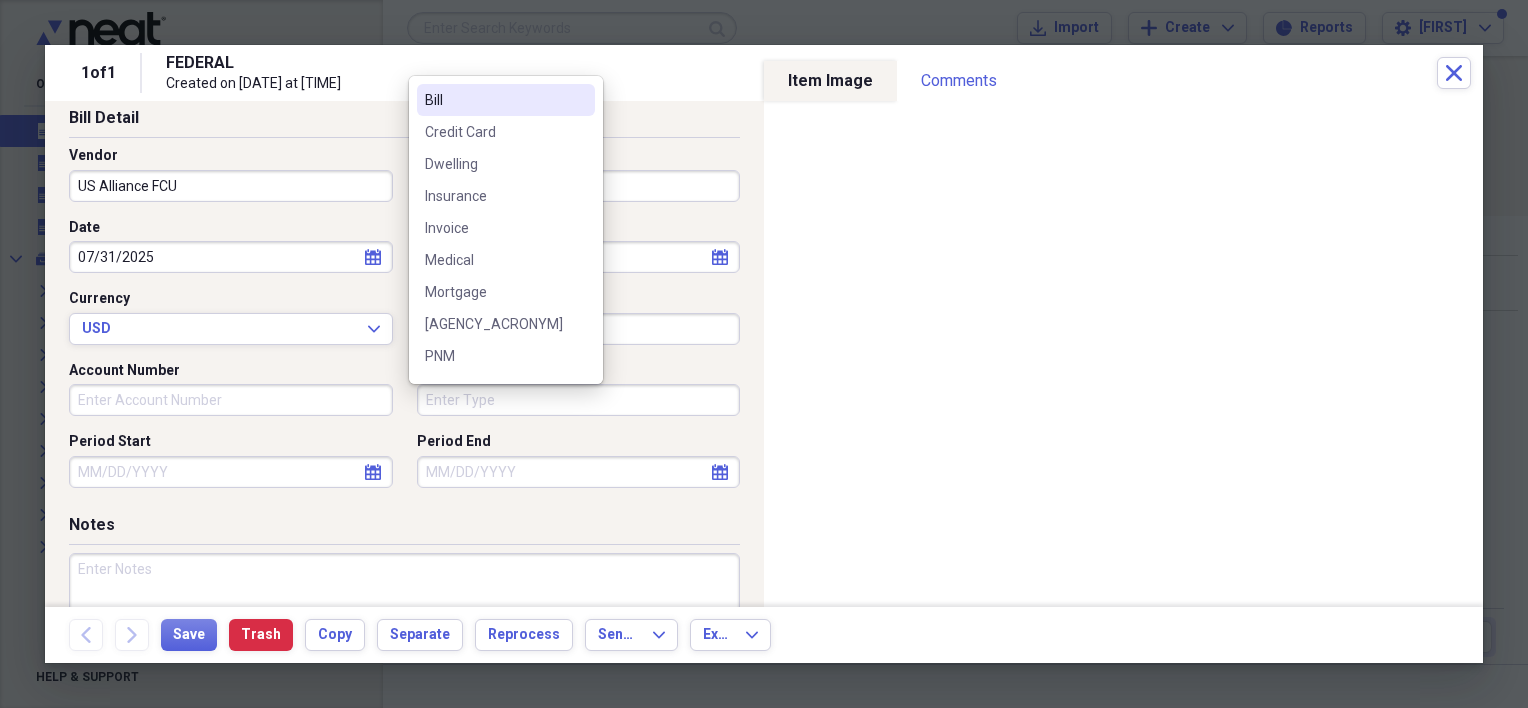 click on "Type" at bounding box center [579, 400] 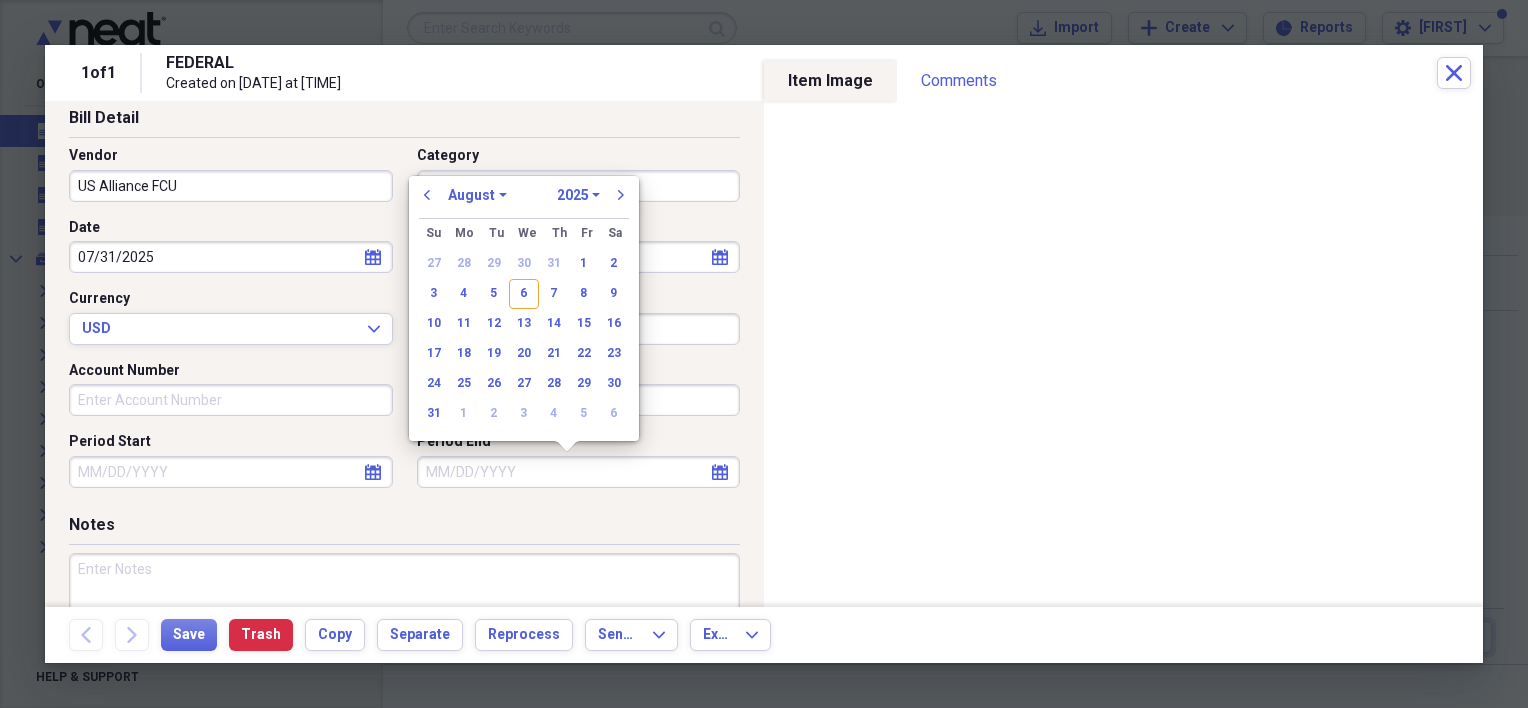 click on "Period End" at bounding box center [579, 472] 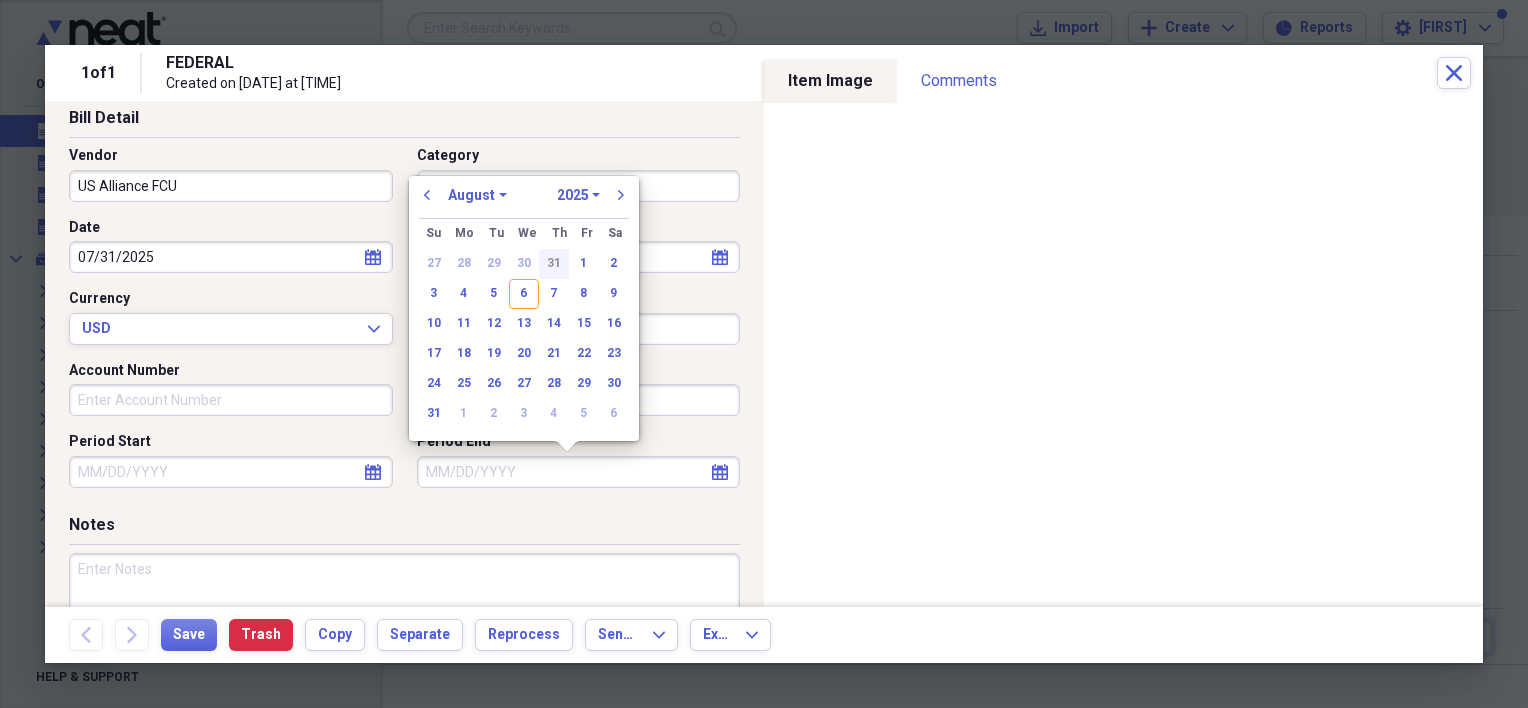 click on "31" at bounding box center [554, 264] 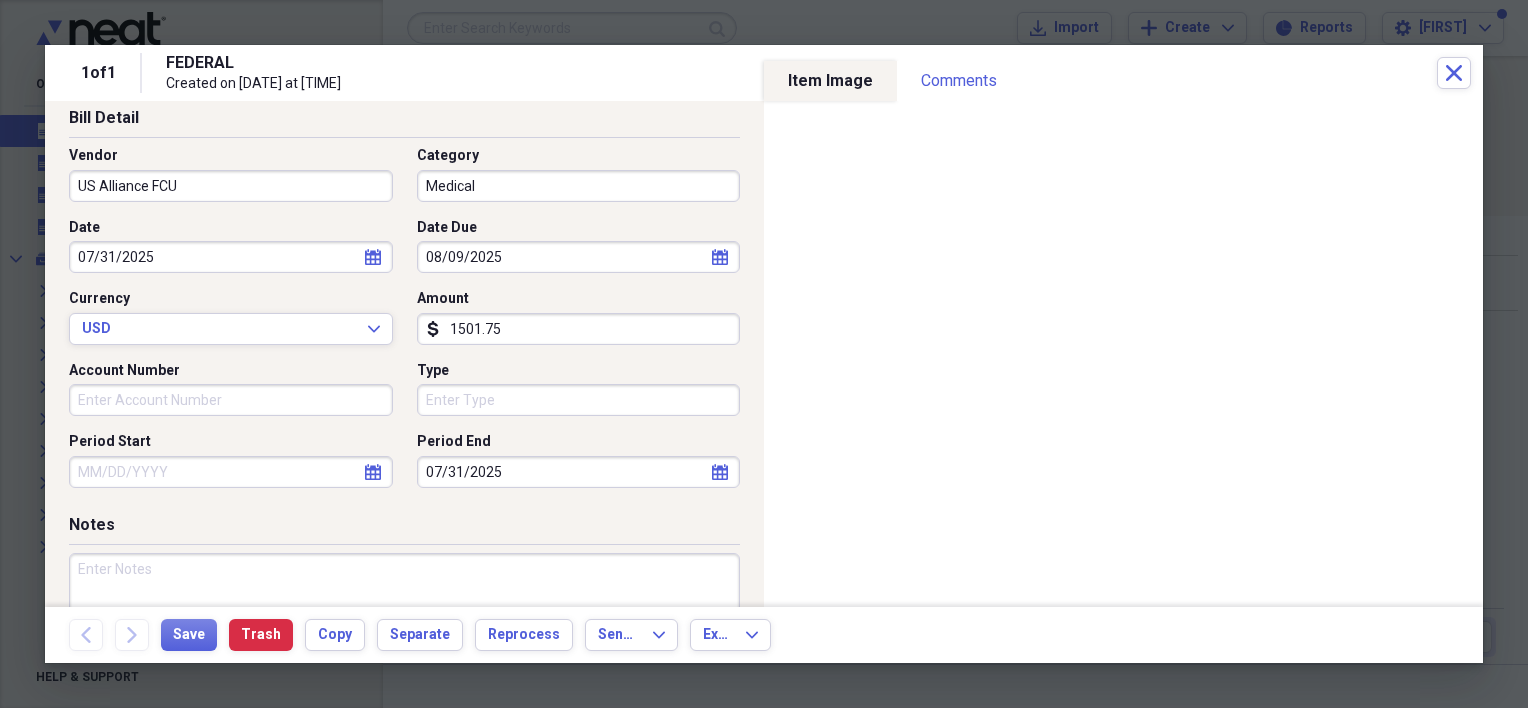 click on "calendar Calendar" at bounding box center [373, 472] 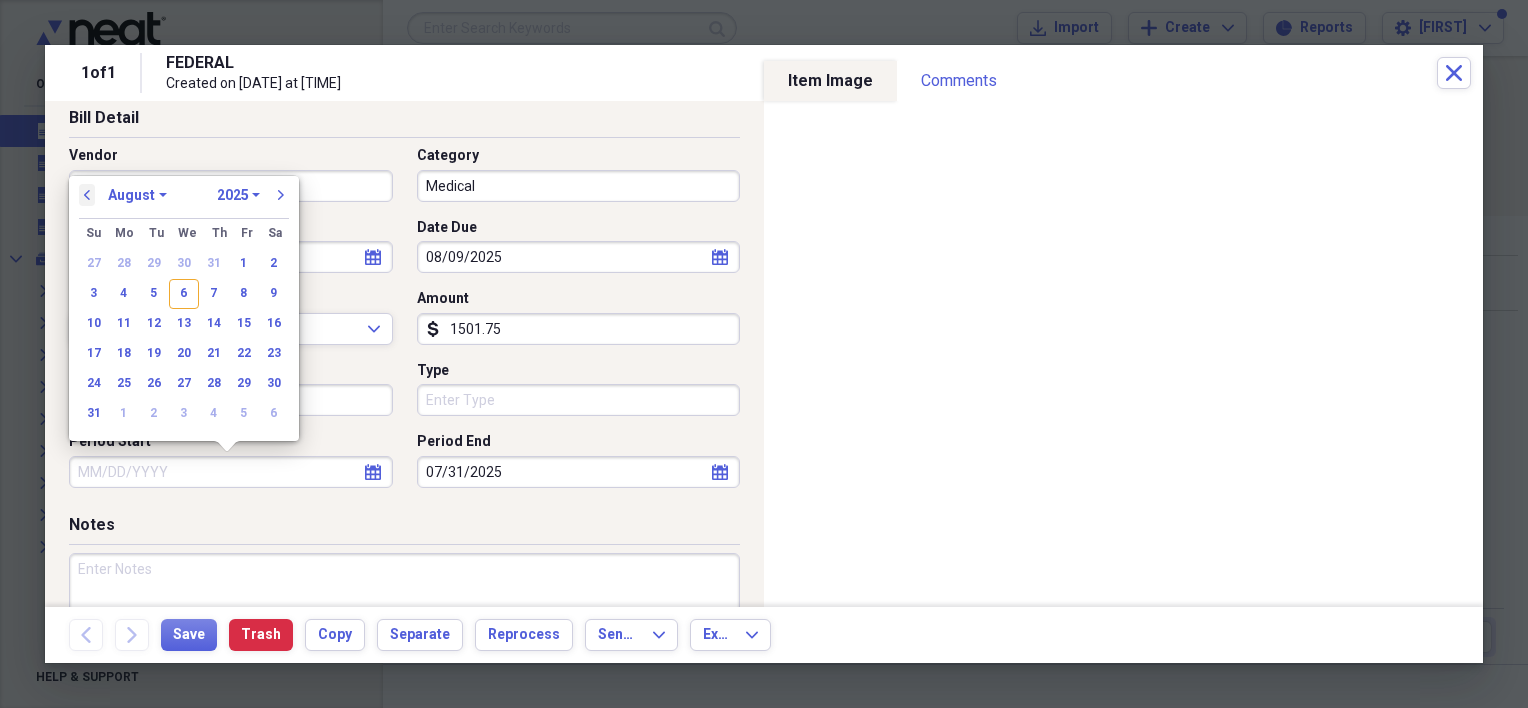 click on "previous" at bounding box center (87, 195) 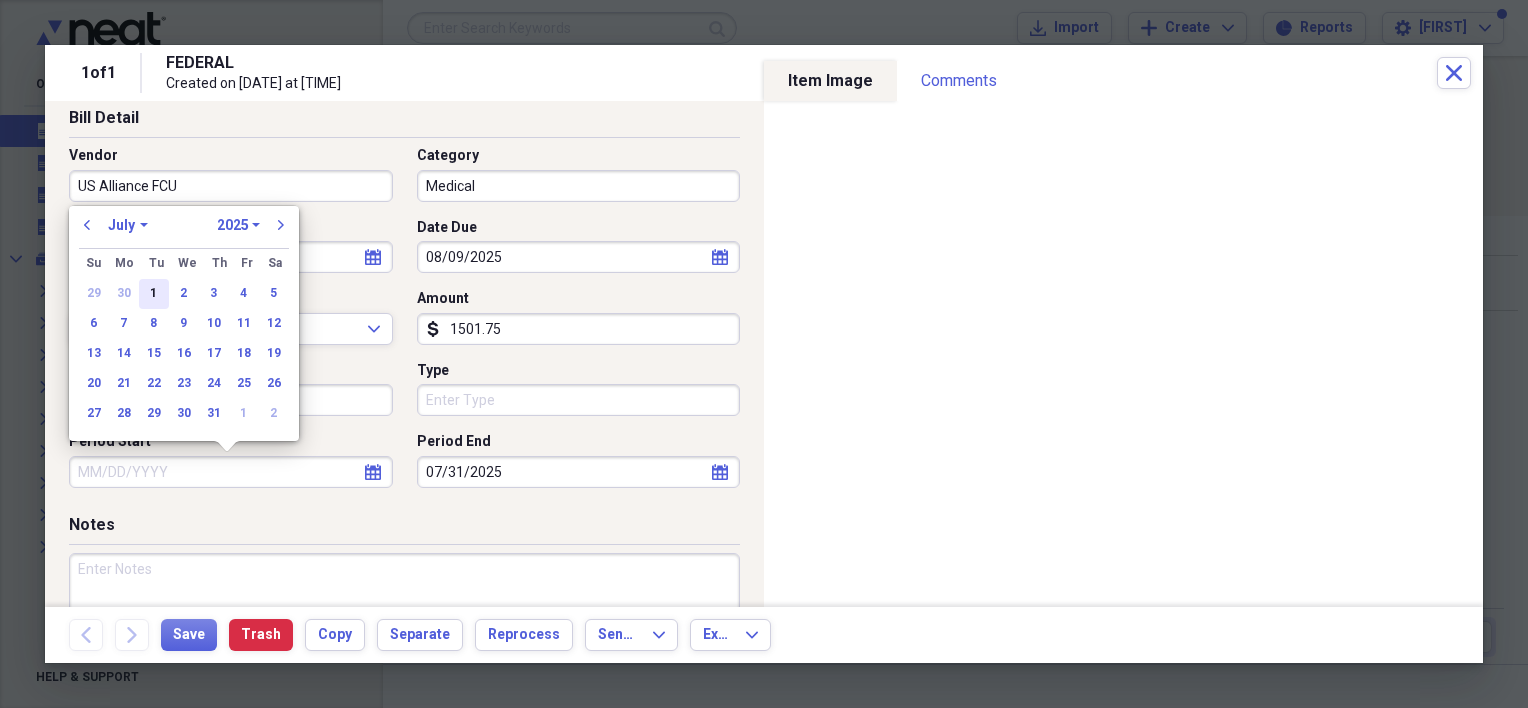 click on "1" at bounding box center (154, 294) 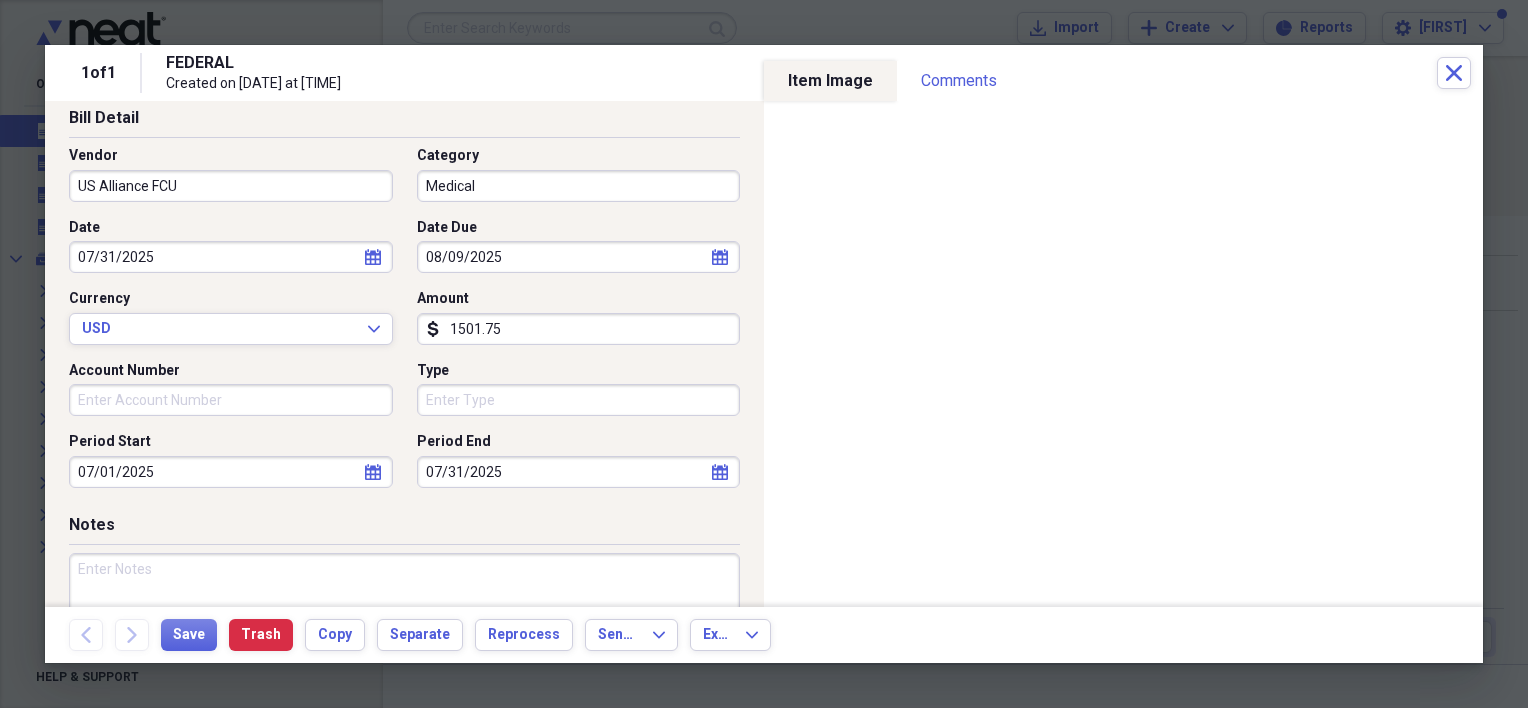 type on "07/01/2025" 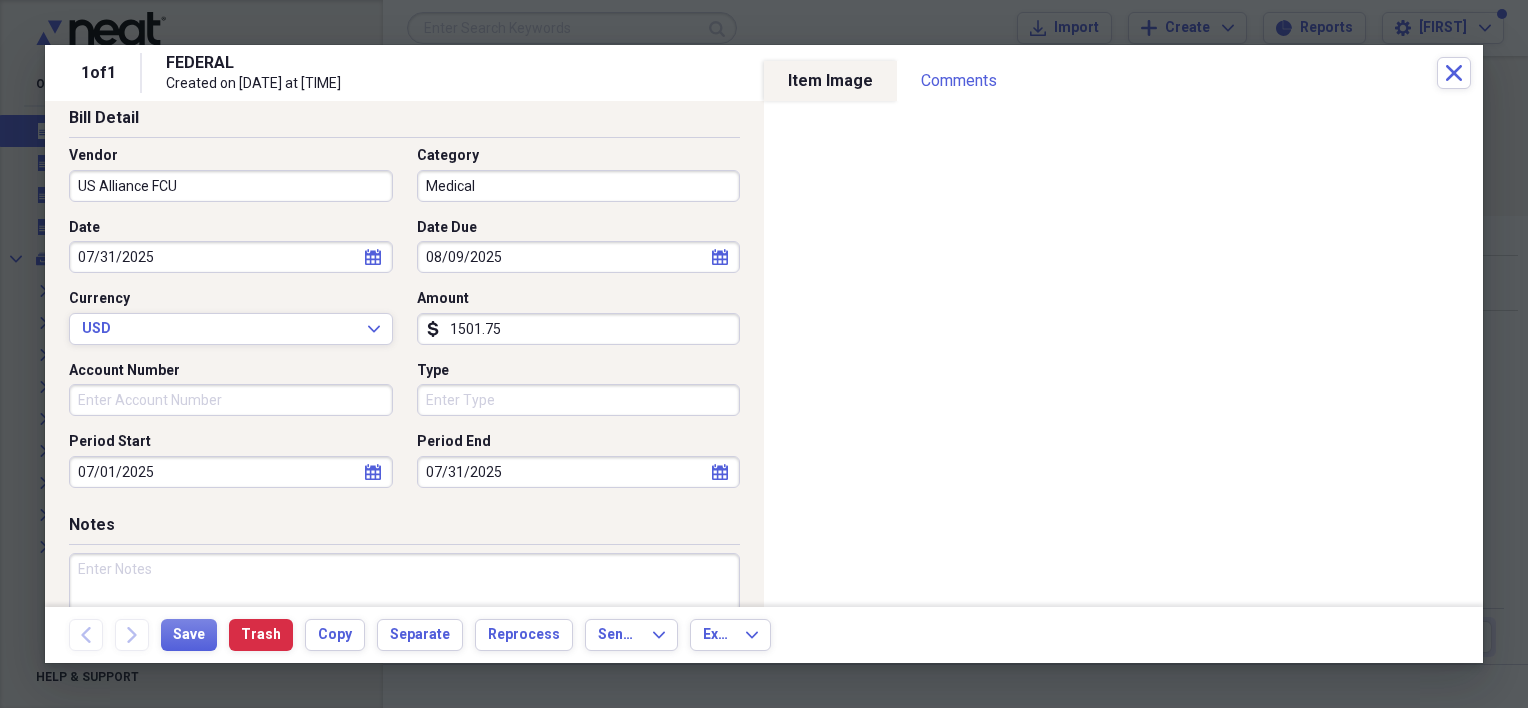 scroll, scrollTop: 0, scrollLeft: 0, axis: both 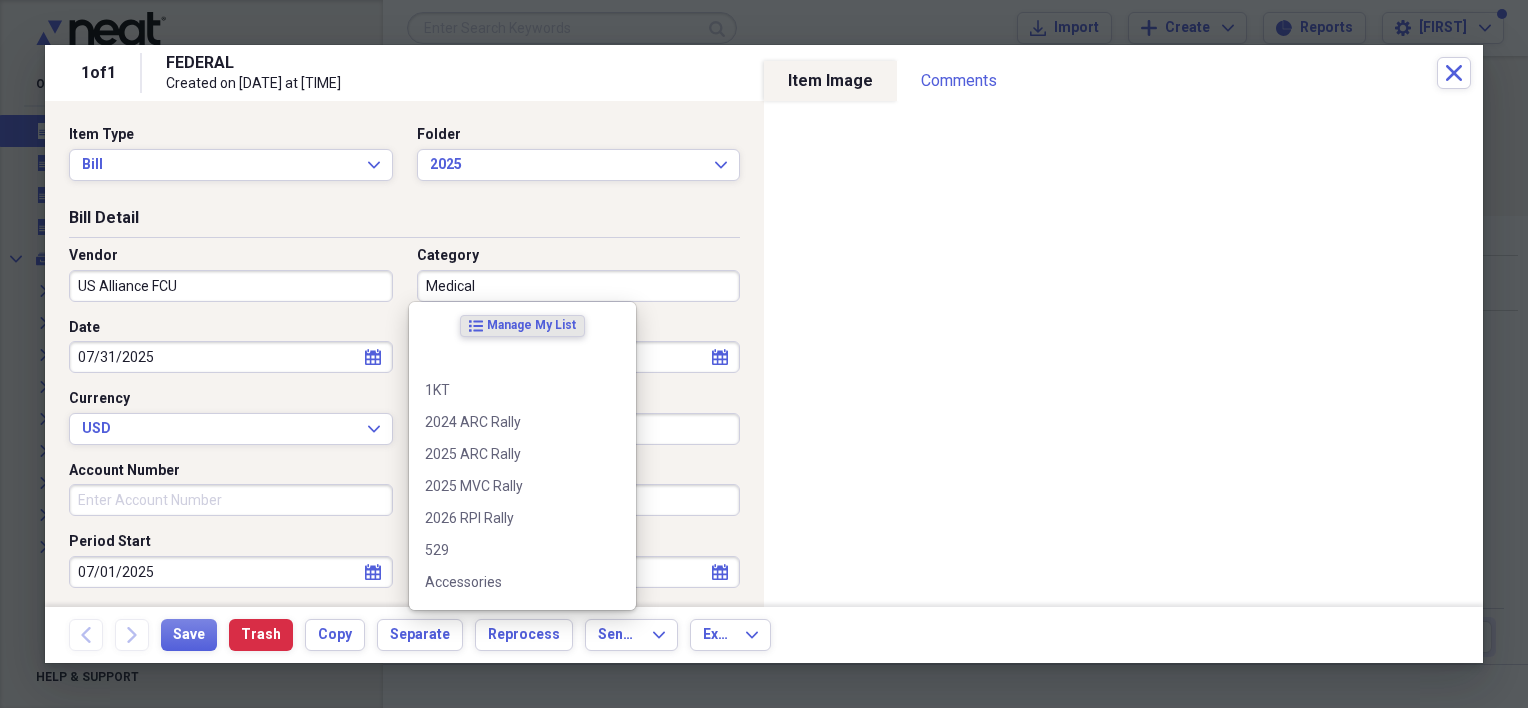 click on "Medical" at bounding box center (579, 286) 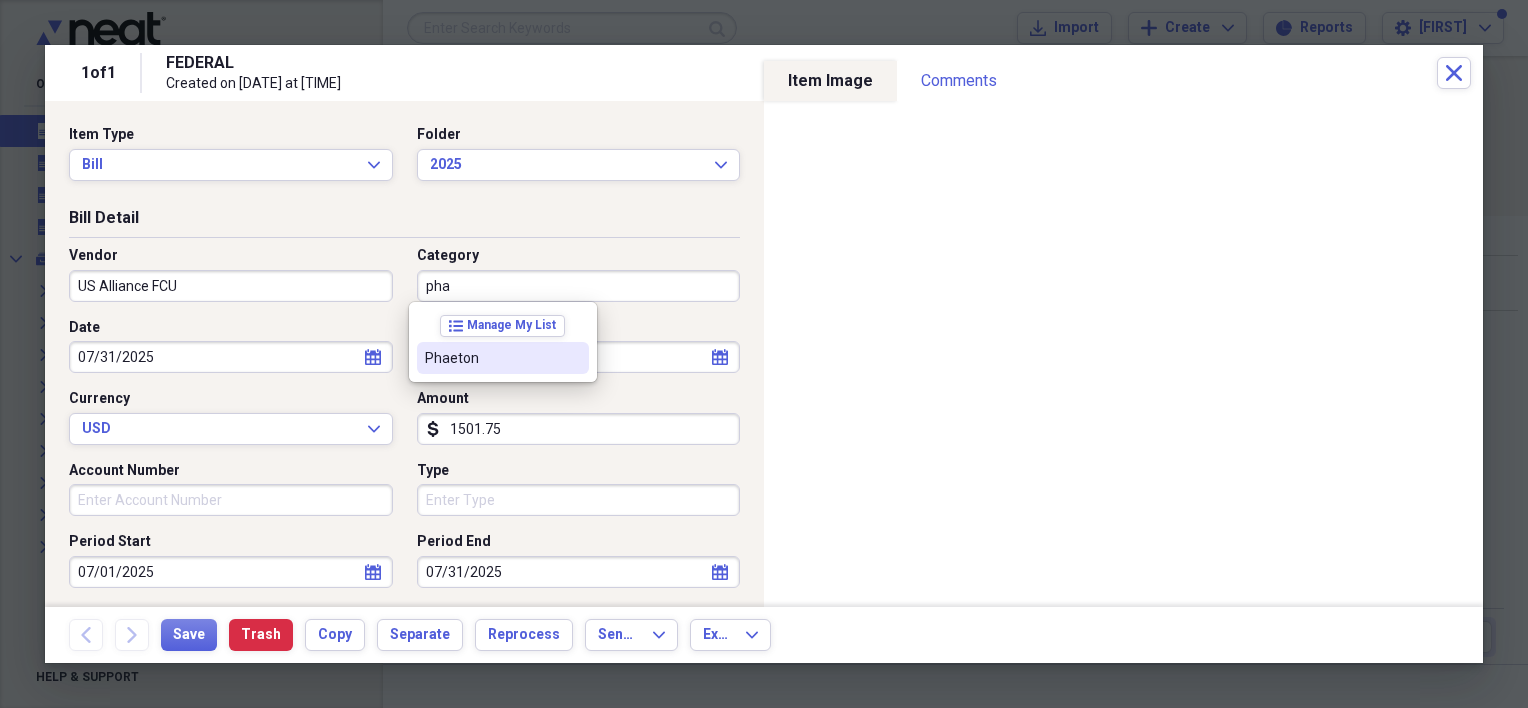 drag, startPoint x: 465, startPoint y: 284, endPoint x: 387, endPoint y: 287, distance: 78.05767 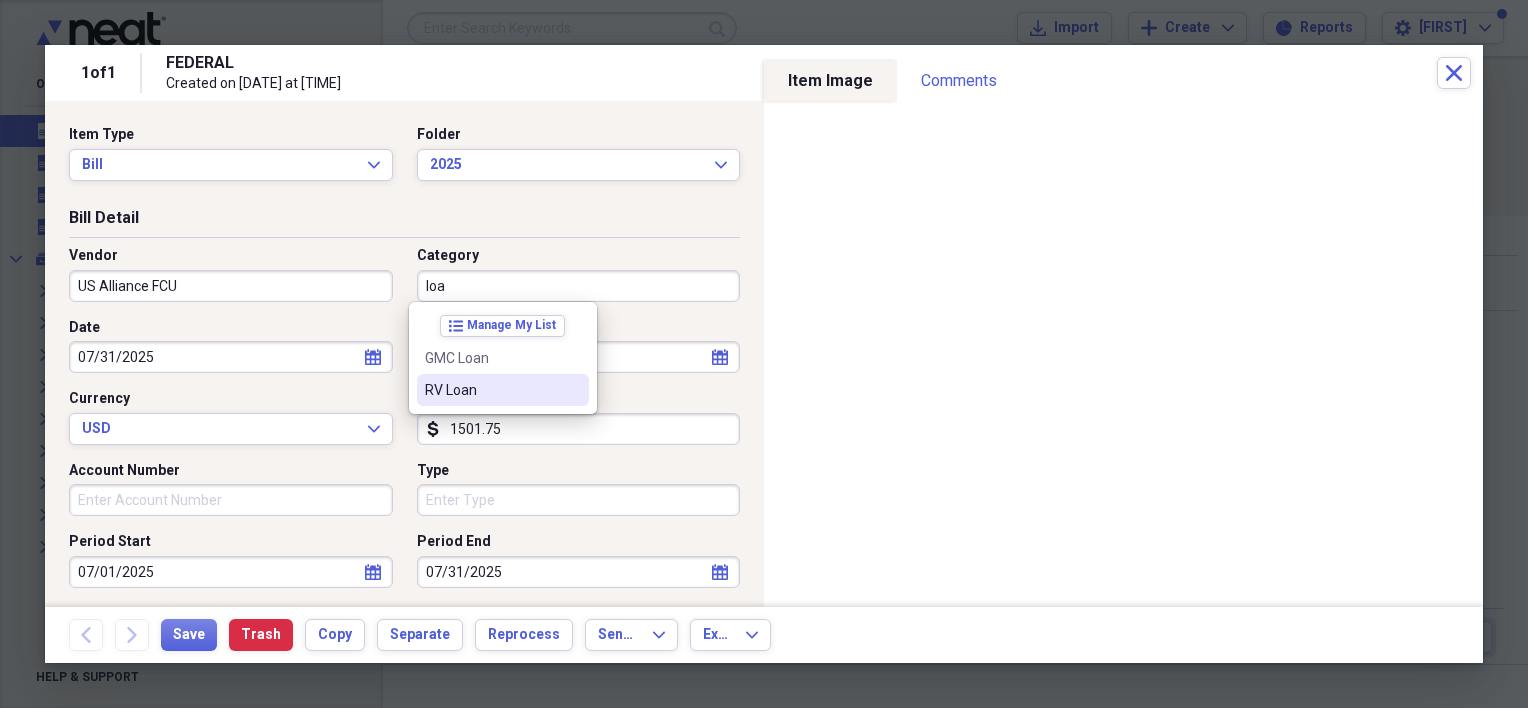 click on "RV Loan" at bounding box center (503, 390) 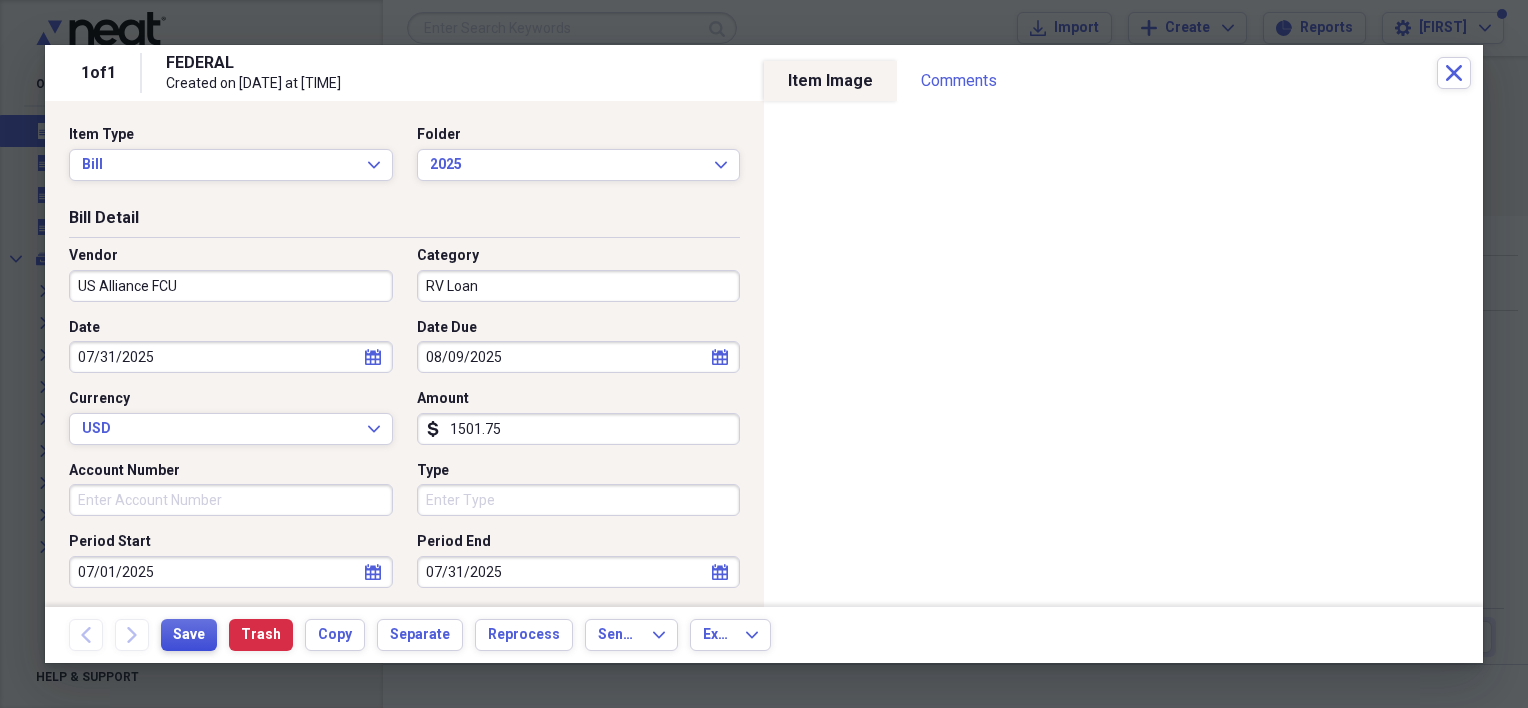 click on "Save" at bounding box center [189, 635] 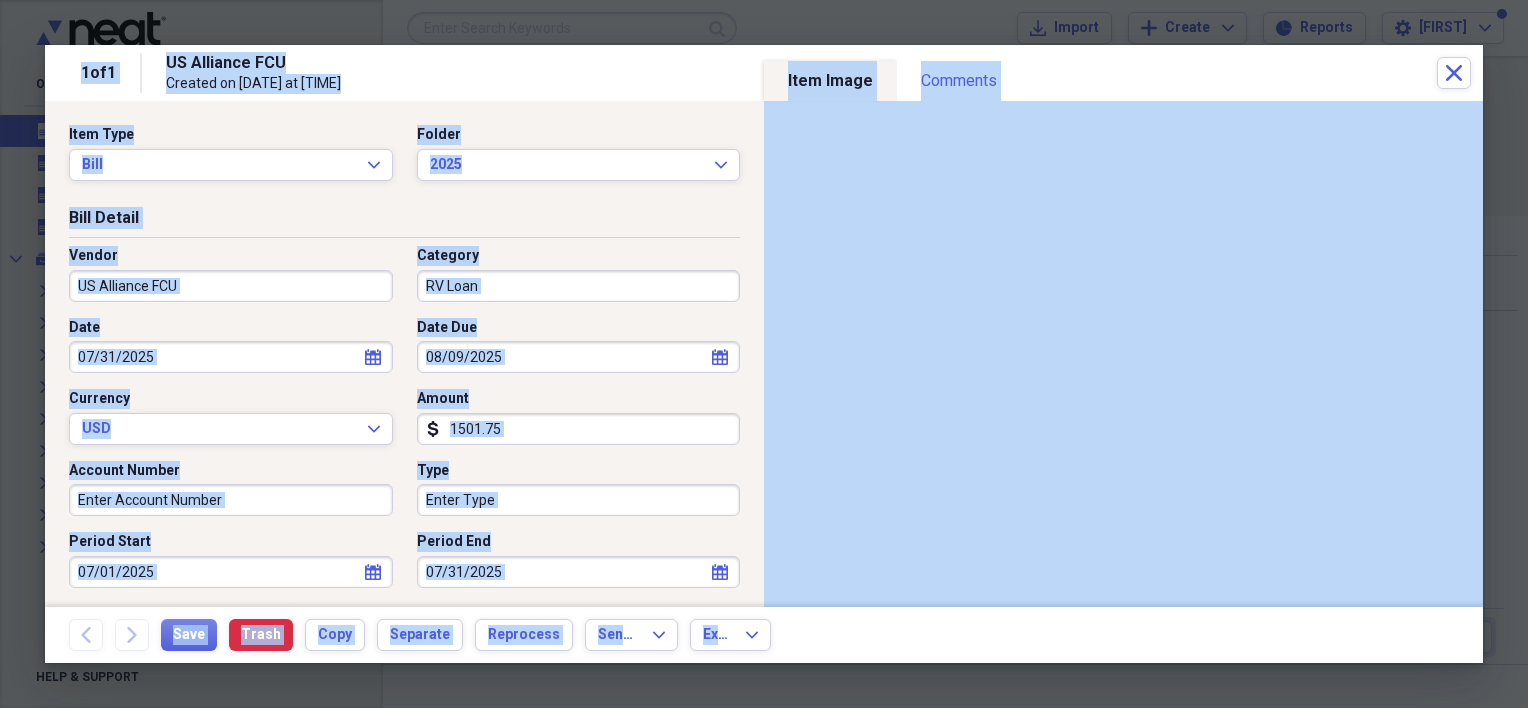 drag, startPoint x: 1180, startPoint y: 692, endPoint x: 1180, endPoint y: 707, distance: 15 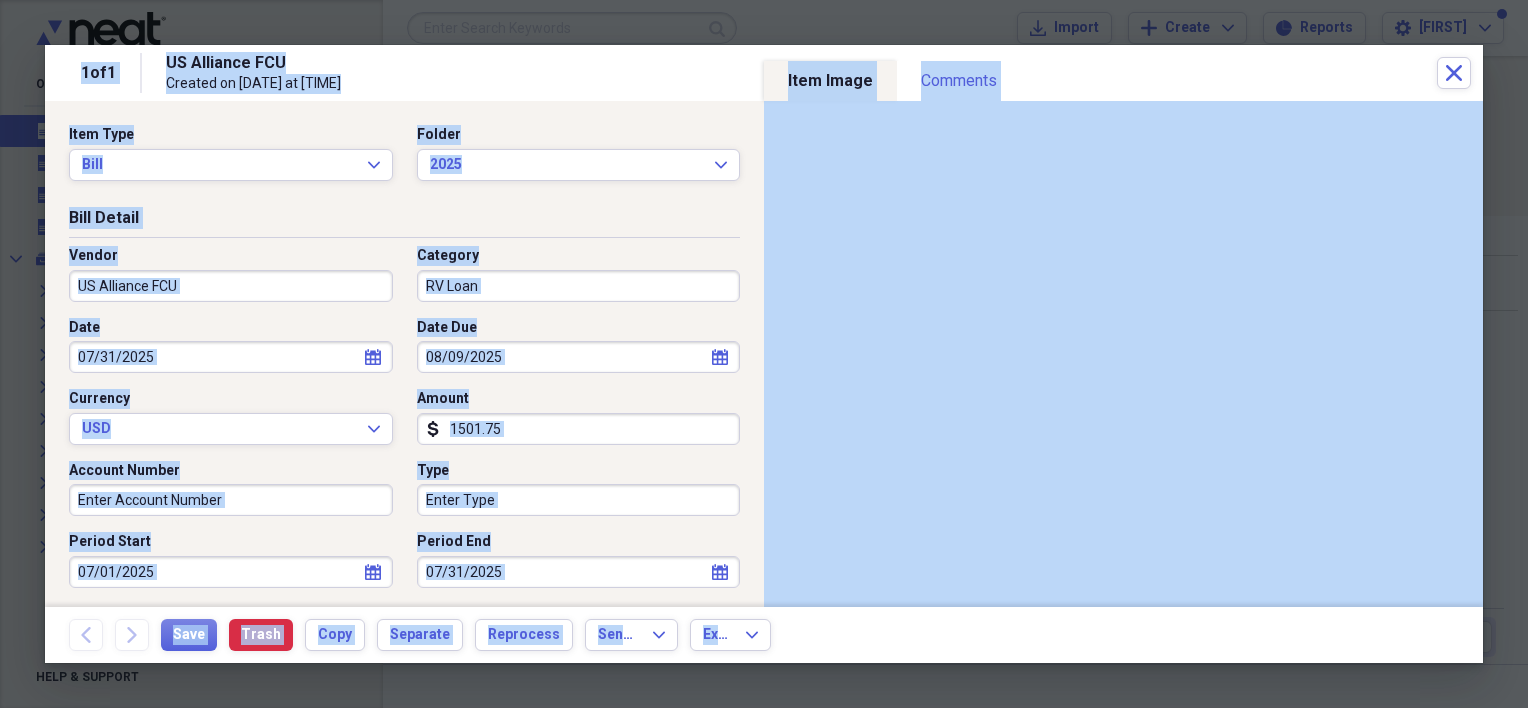 click on "1 of 1 [COMPANY] Created on [DATE] at [TIME] Close" at bounding box center (764, 73) 